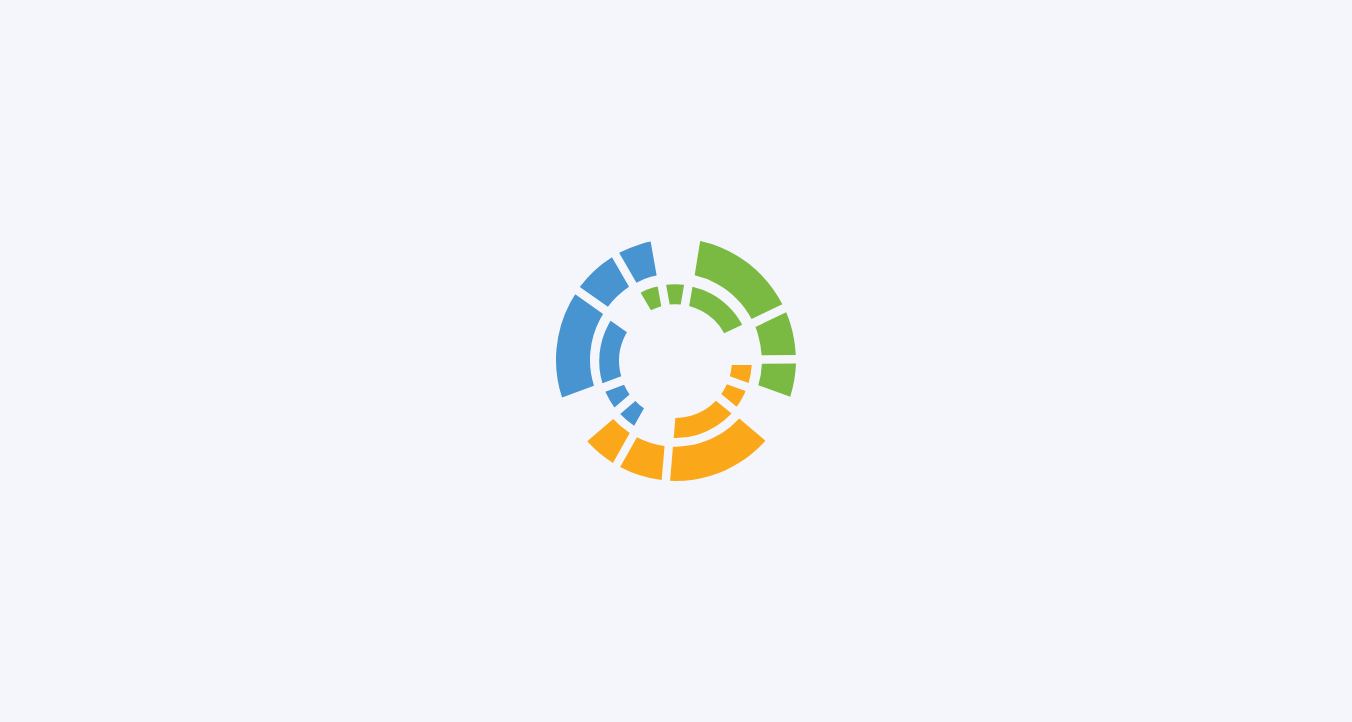 scroll, scrollTop: 0, scrollLeft: 0, axis: both 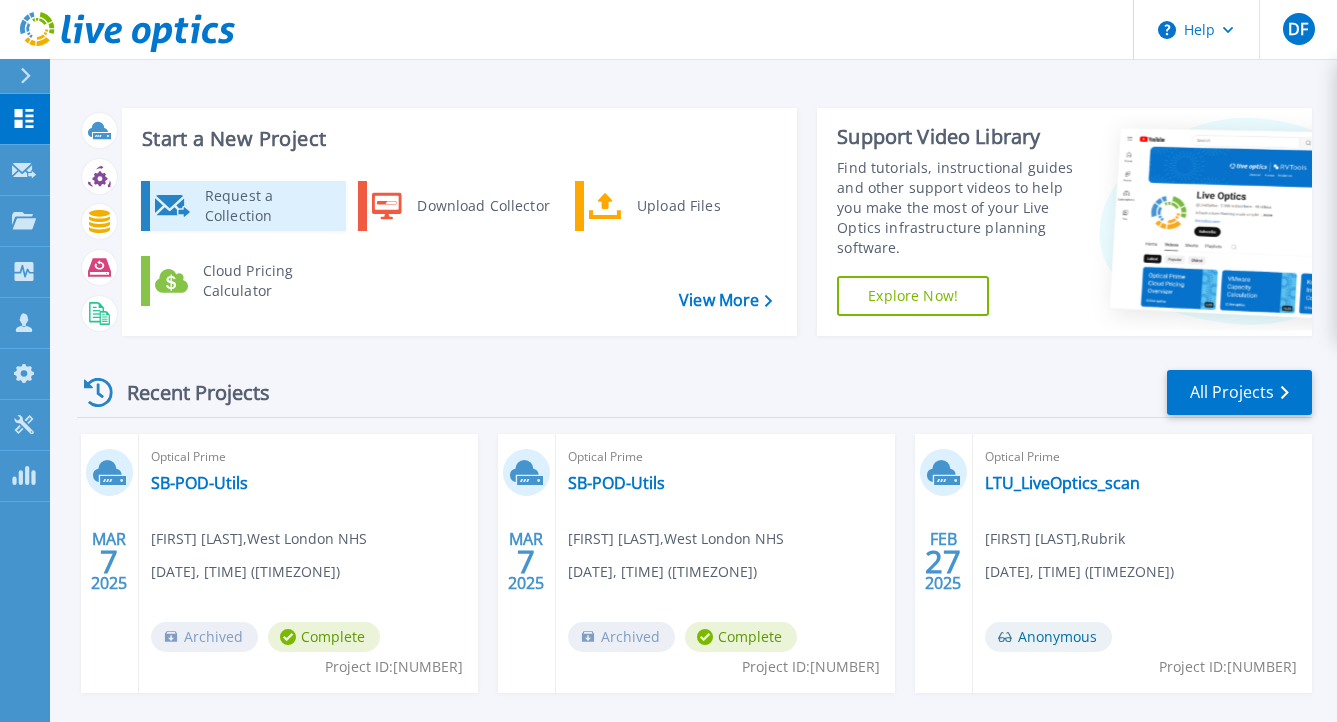 click on "Request a Collection" at bounding box center (268, 206) 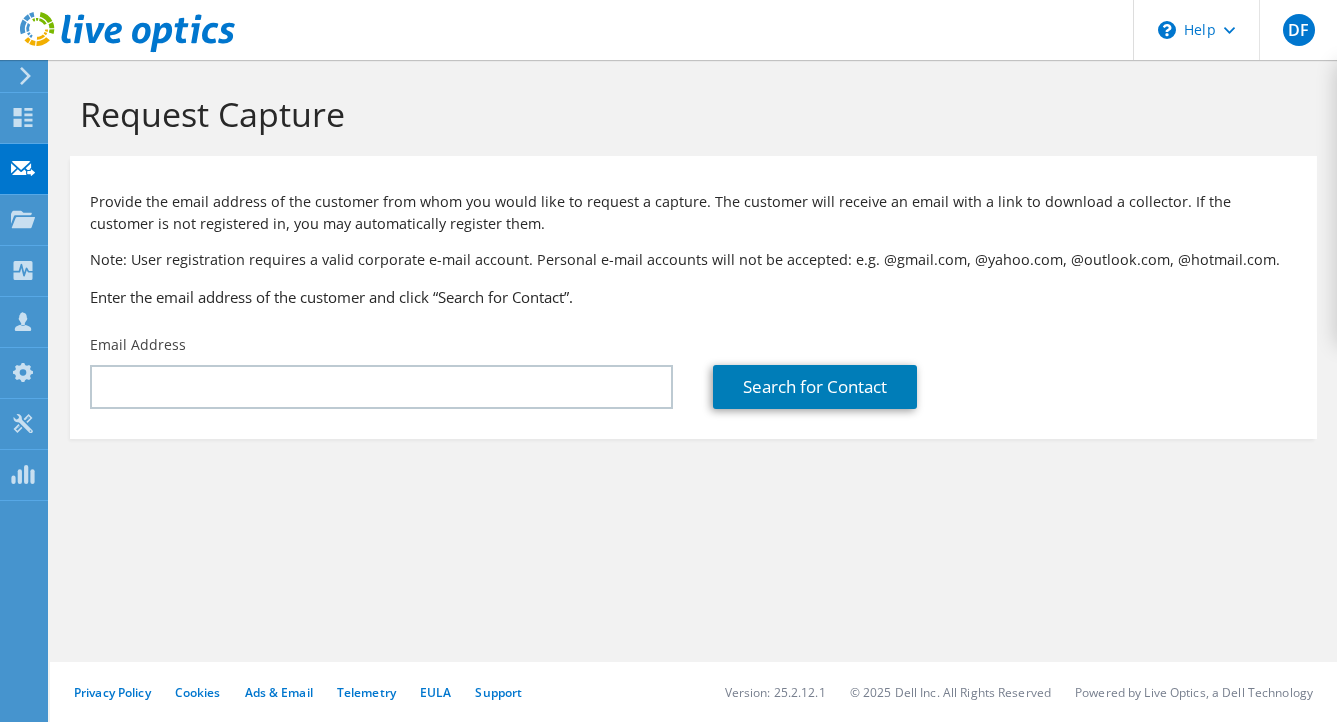 scroll, scrollTop: 0, scrollLeft: 0, axis: both 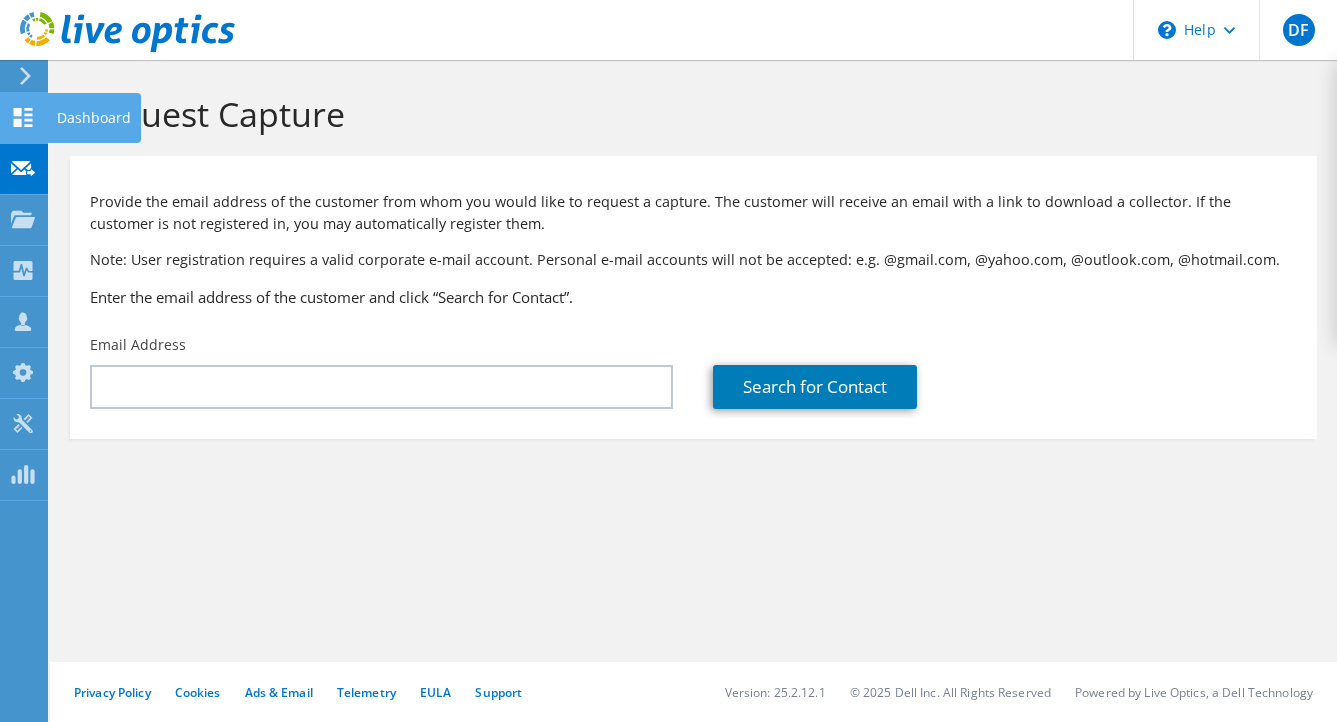 click at bounding box center (23, 120) 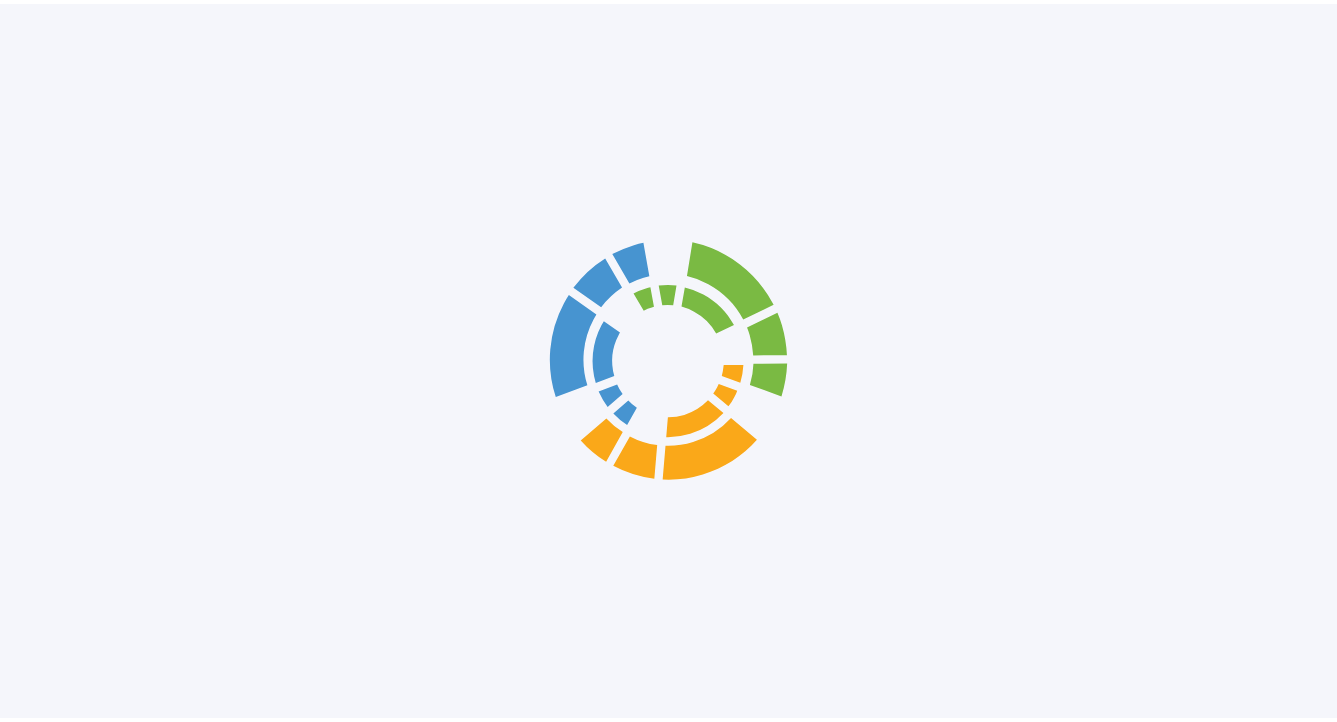 scroll, scrollTop: 0, scrollLeft: 0, axis: both 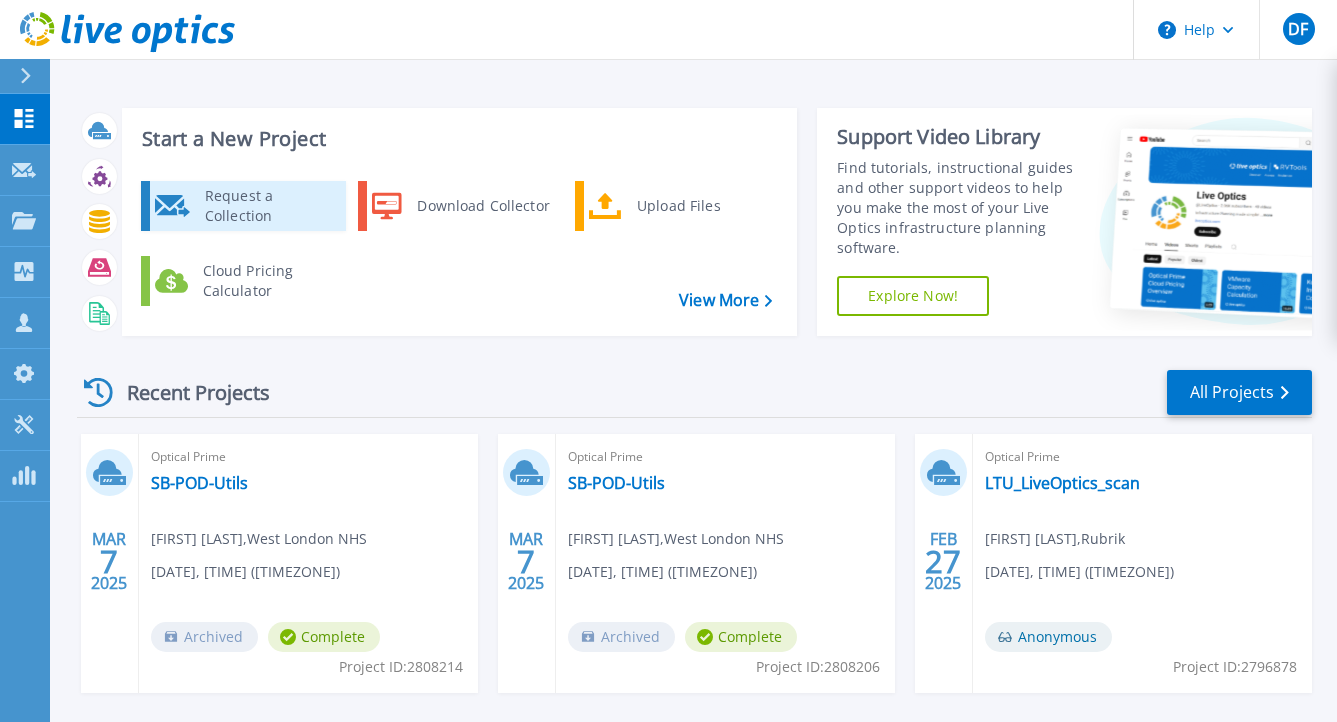 click on "Request a Collection" at bounding box center (268, 206) 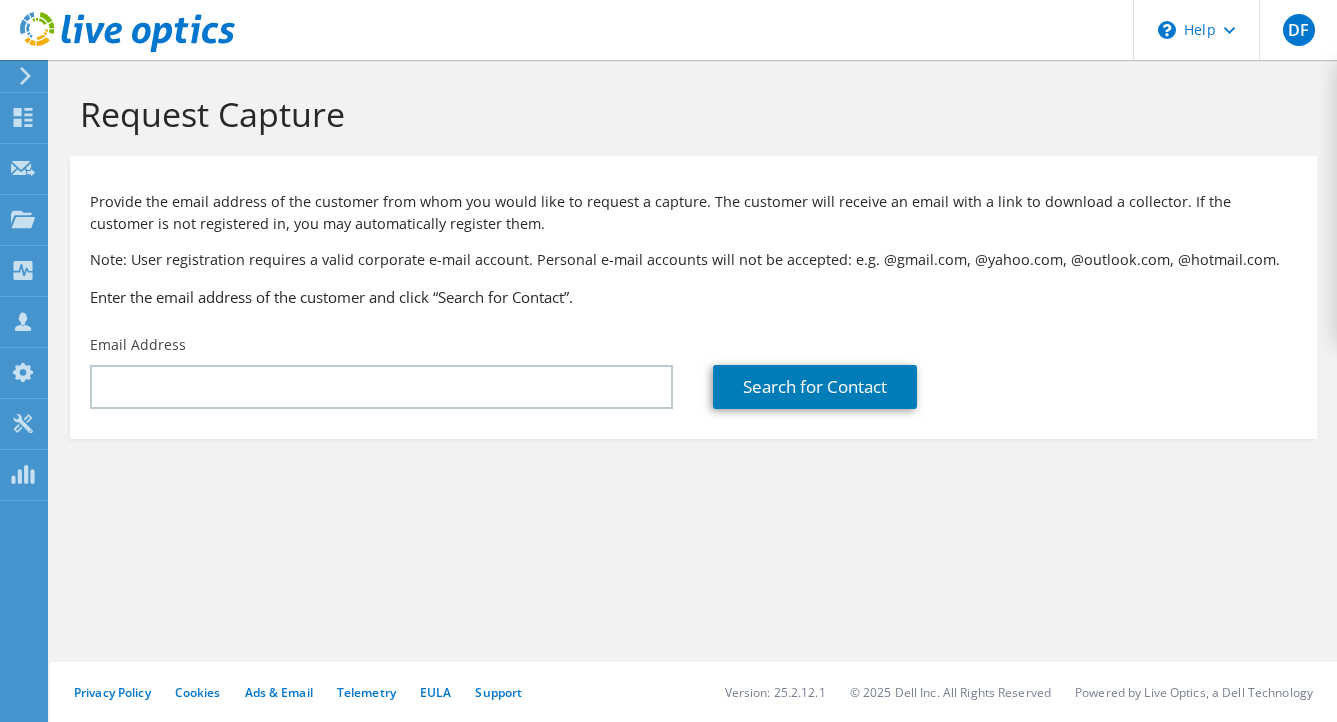 scroll, scrollTop: 0, scrollLeft: 0, axis: both 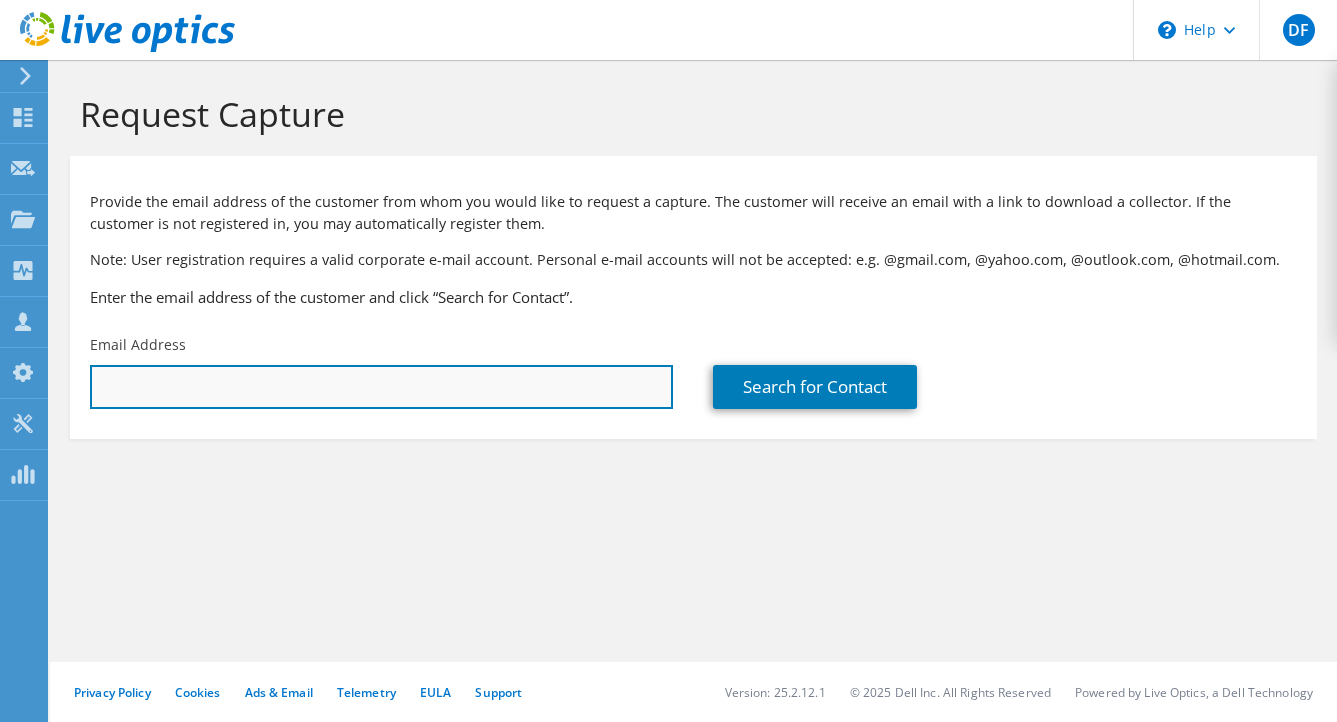 click at bounding box center (381, 387) 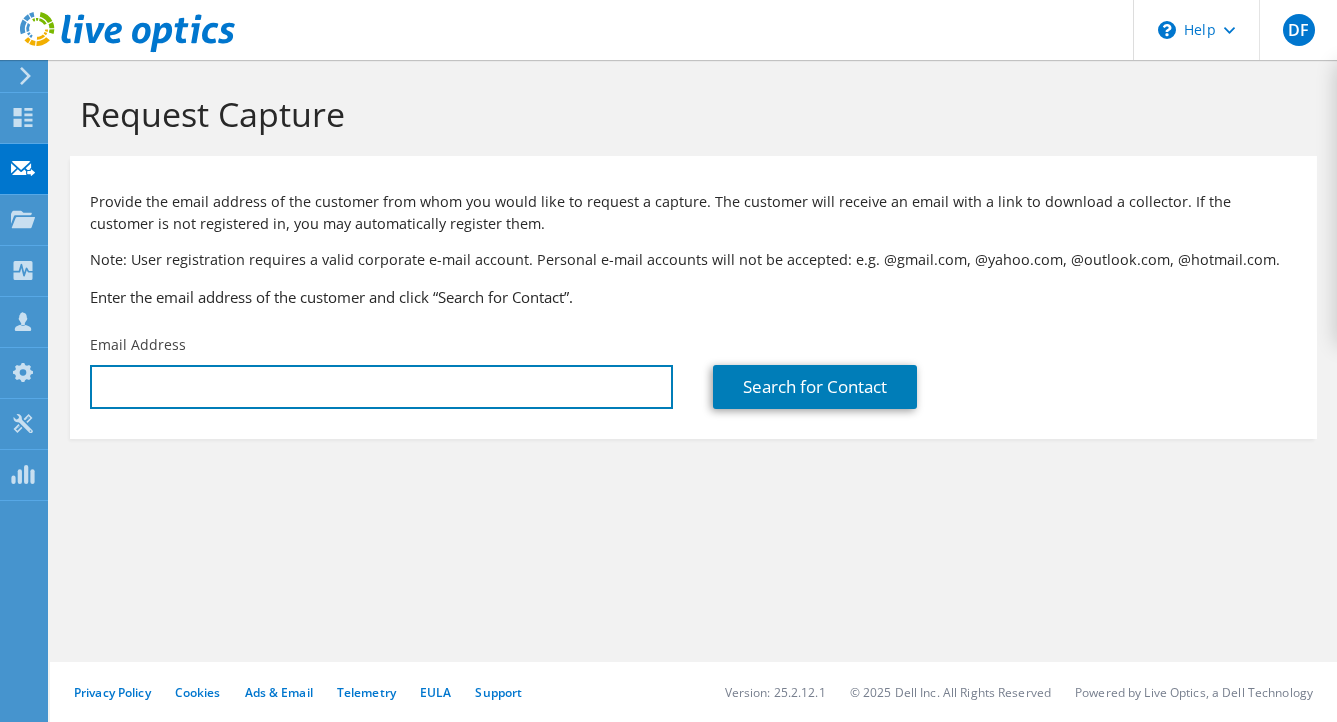 paste on "adheem.moosun@nhs.net" 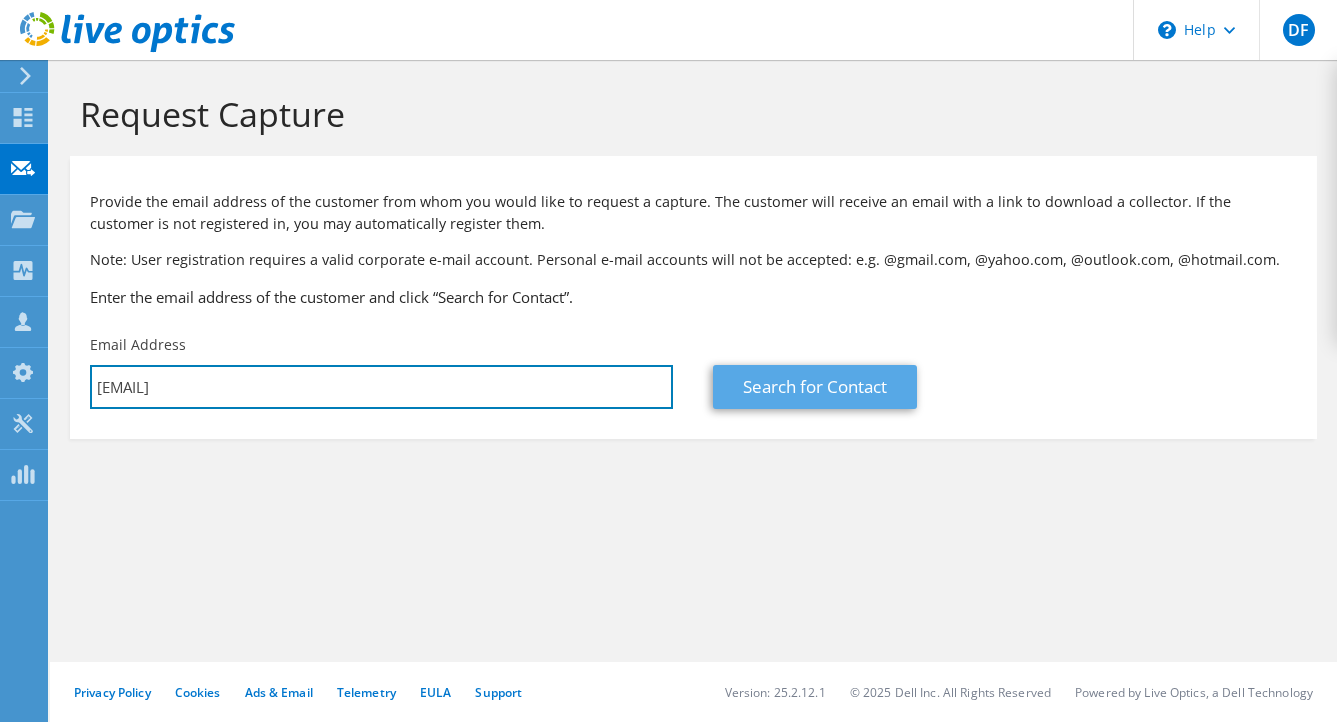 type on "adheem.moosun@nhs.net" 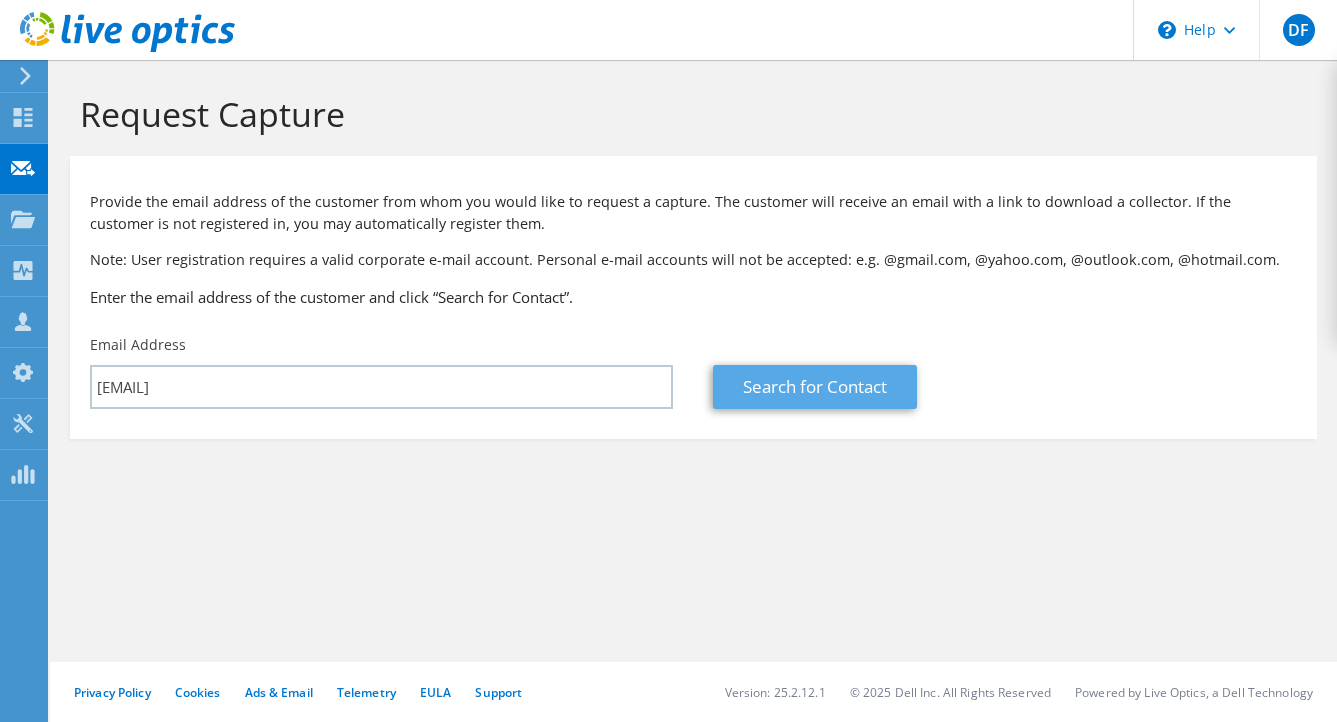 click on "Search for Contact" at bounding box center (1004, 372) 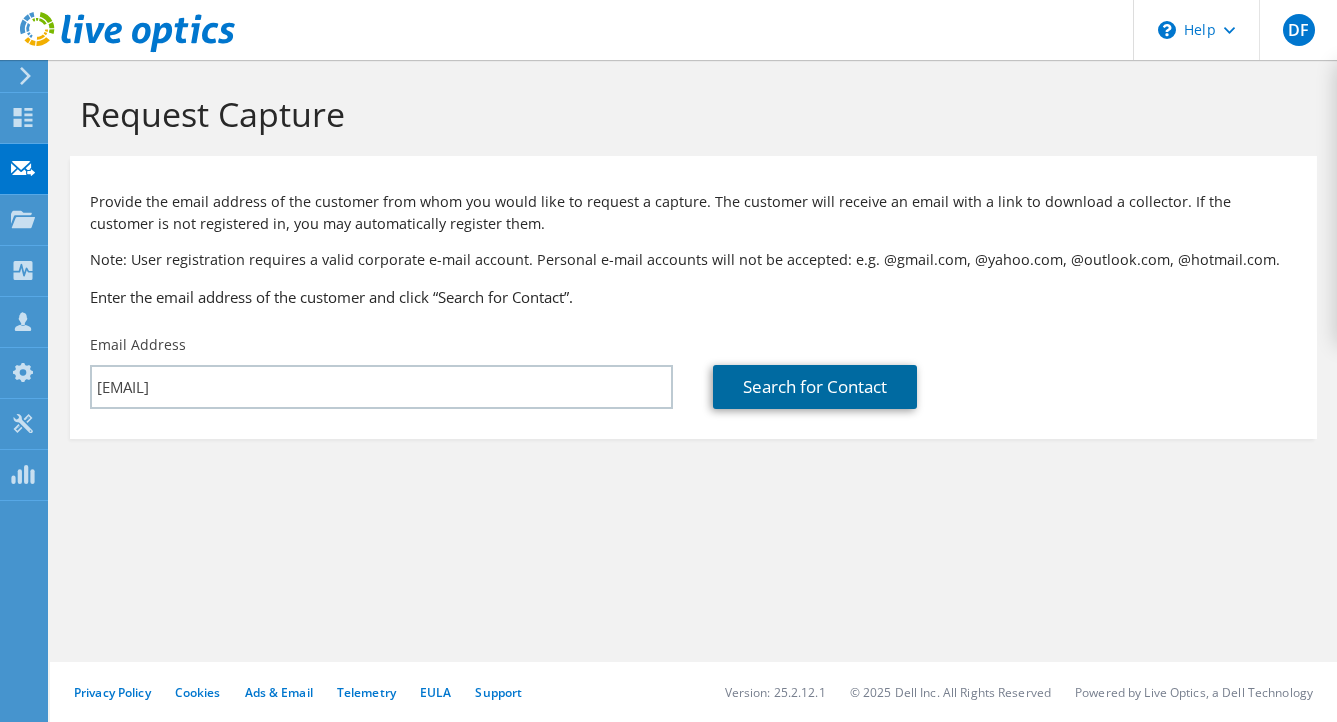 click on "Search for Contact" at bounding box center [815, 387] 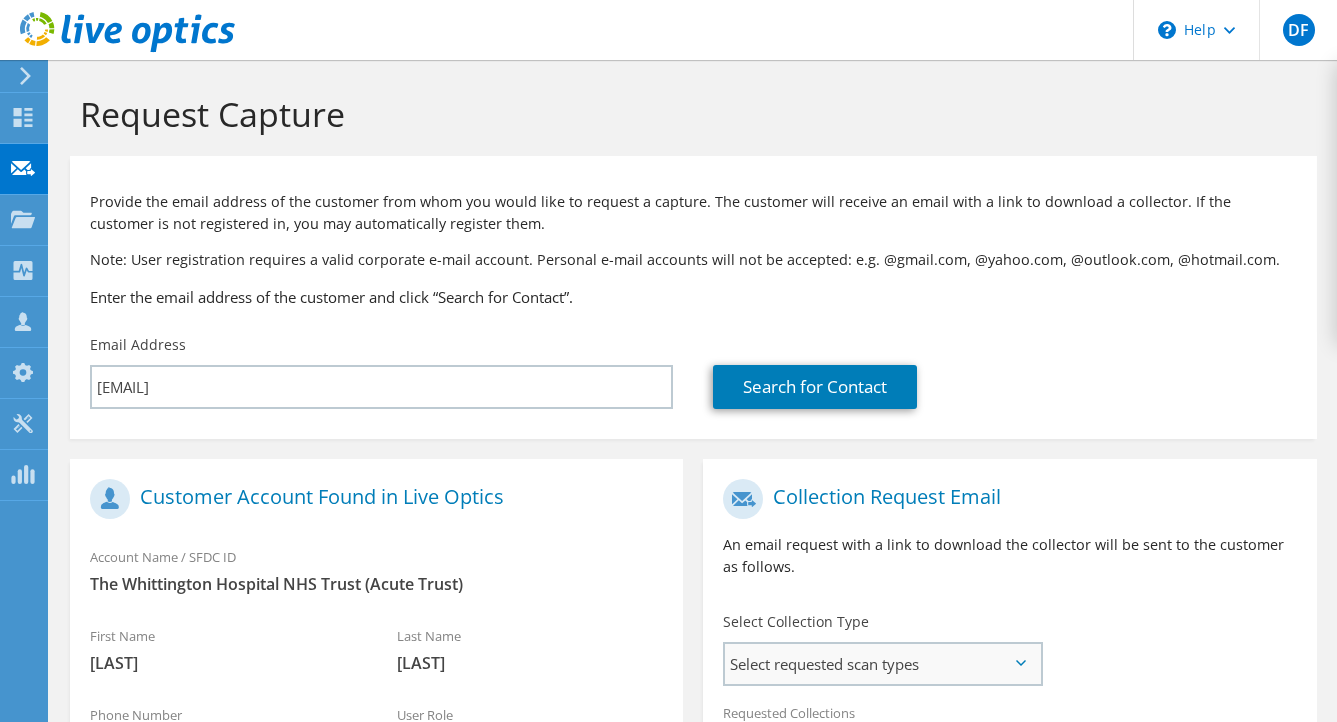 click on "Select requested scan types" at bounding box center [882, 664] 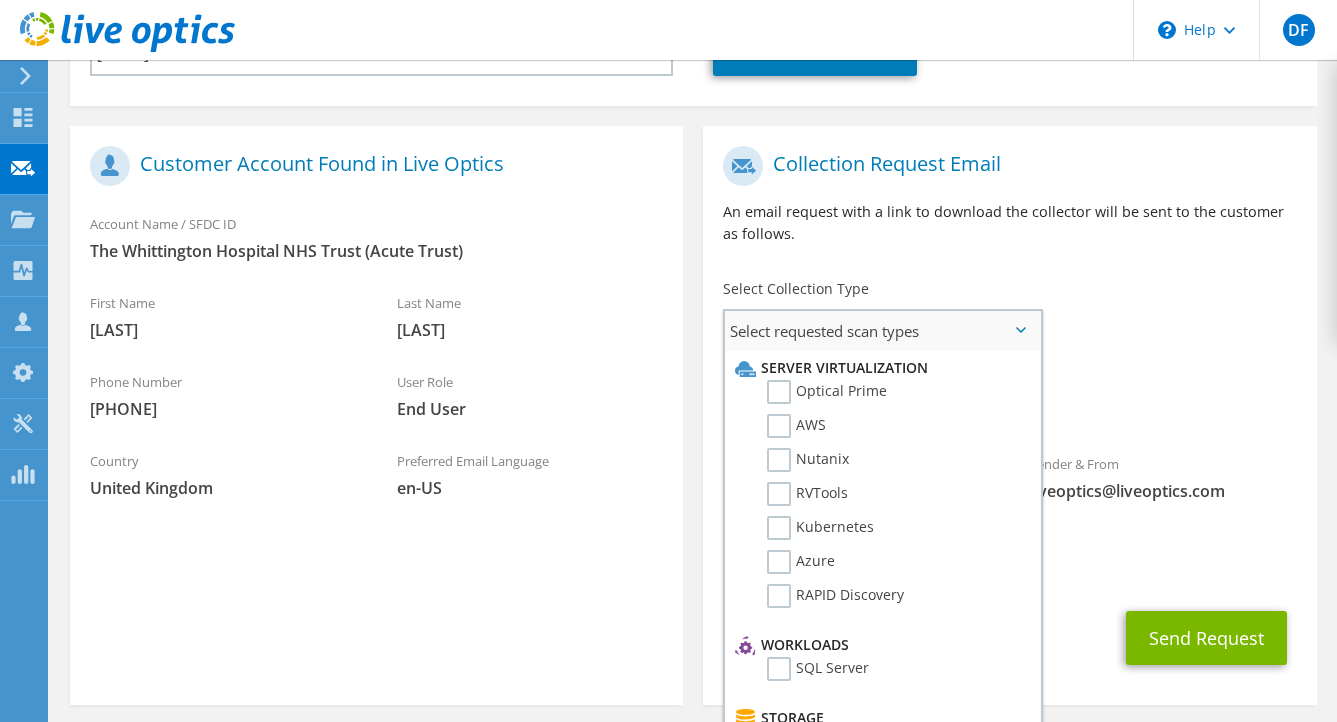 scroll, scrollTop: 336, scrollLeft: 0, axis: vertical 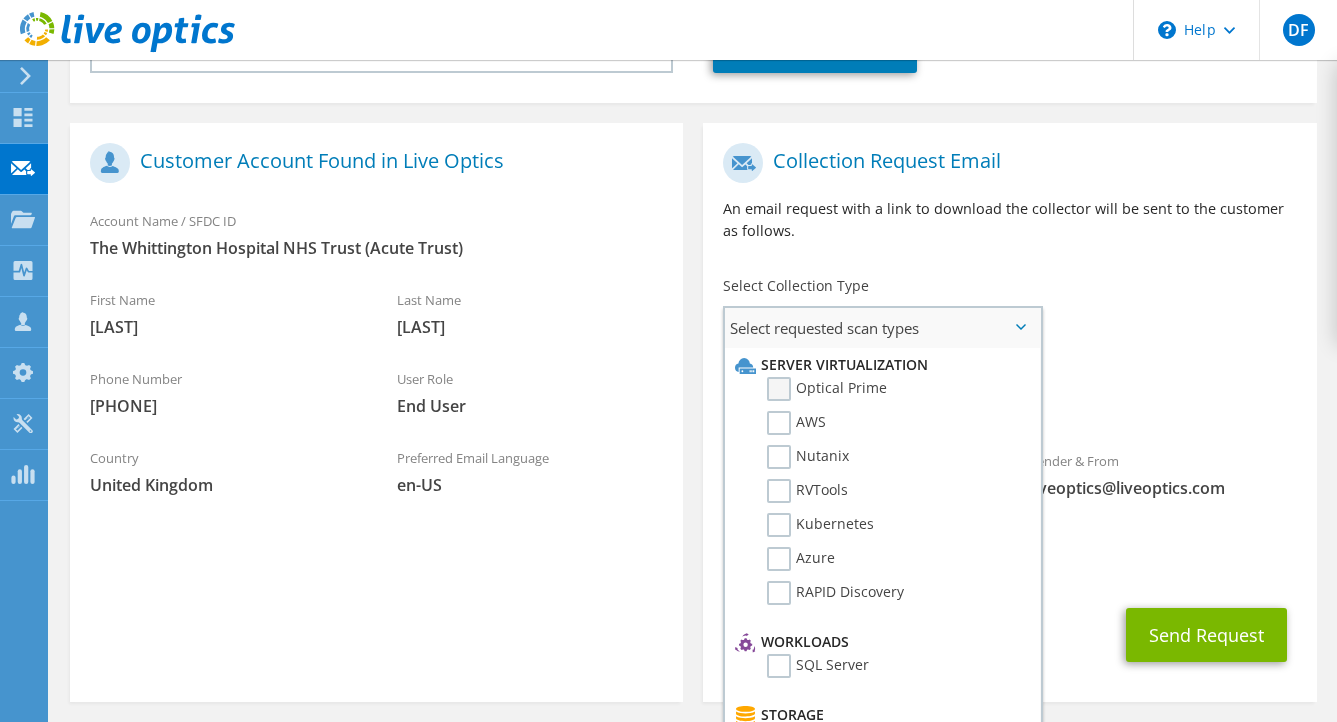 click on "Optical Prime" at bounding box center [827, 389] 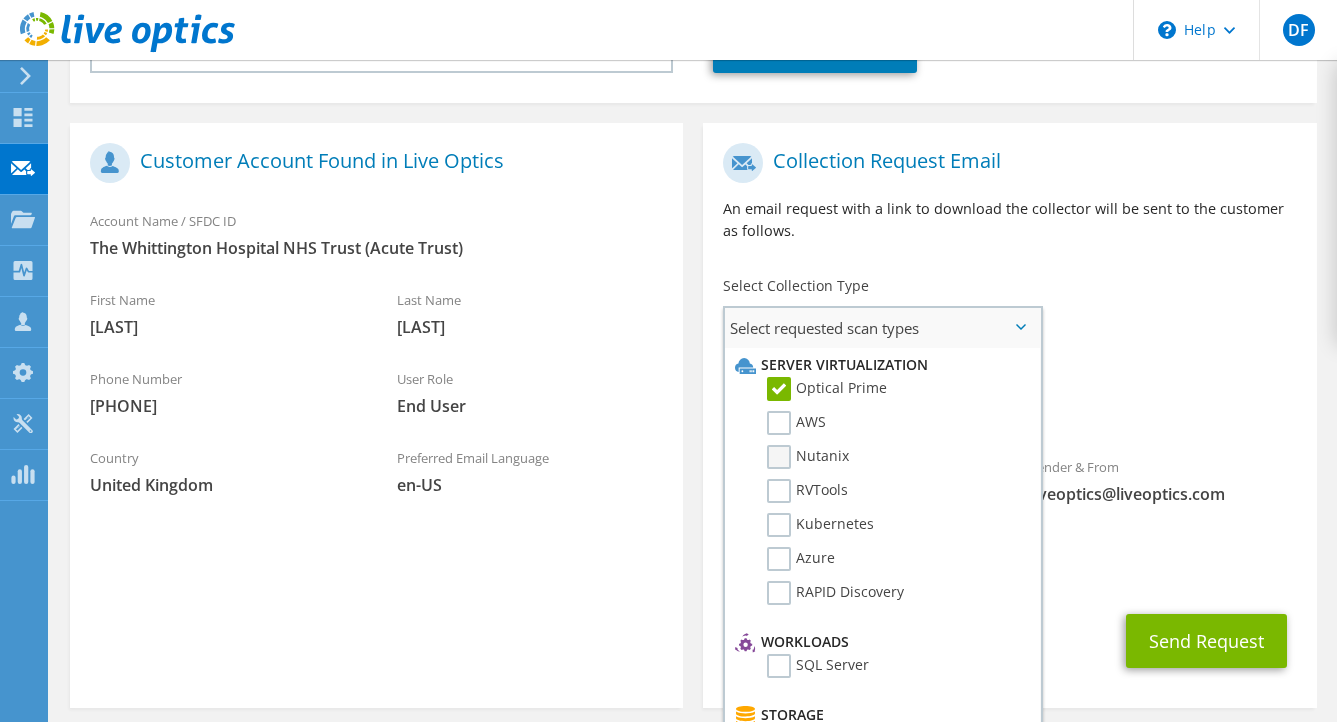 click on "Nutanix" at bounding box center [808, 457] 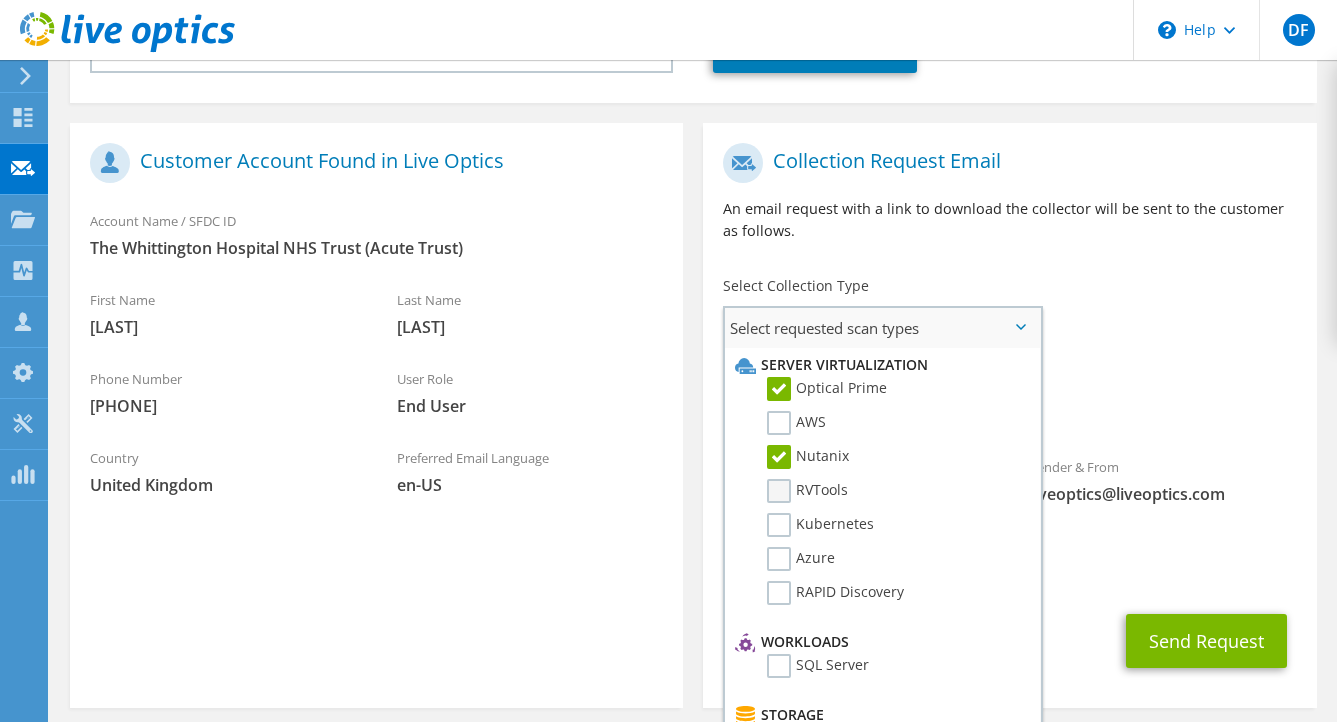 click on "RVTools" at bounding box center [807, 491] 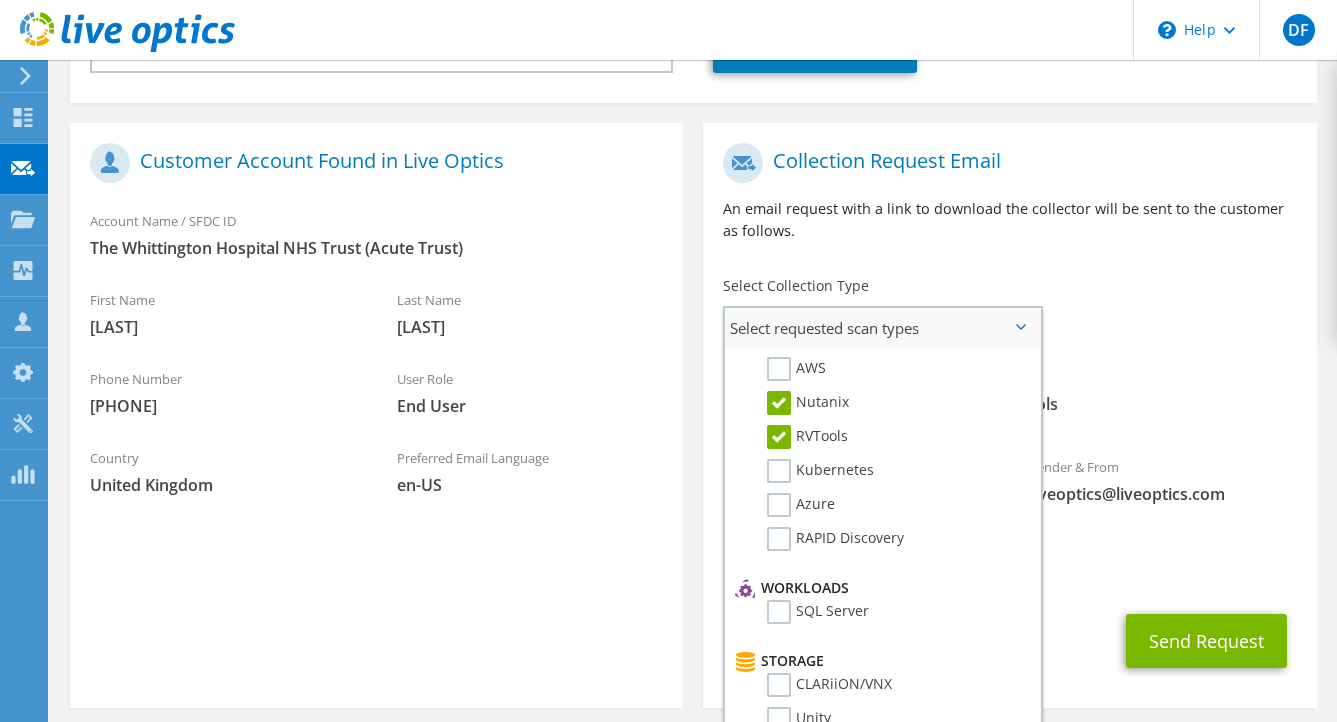 scroll, scrollTop: 69, scrollLeft: 0, axis: vertical 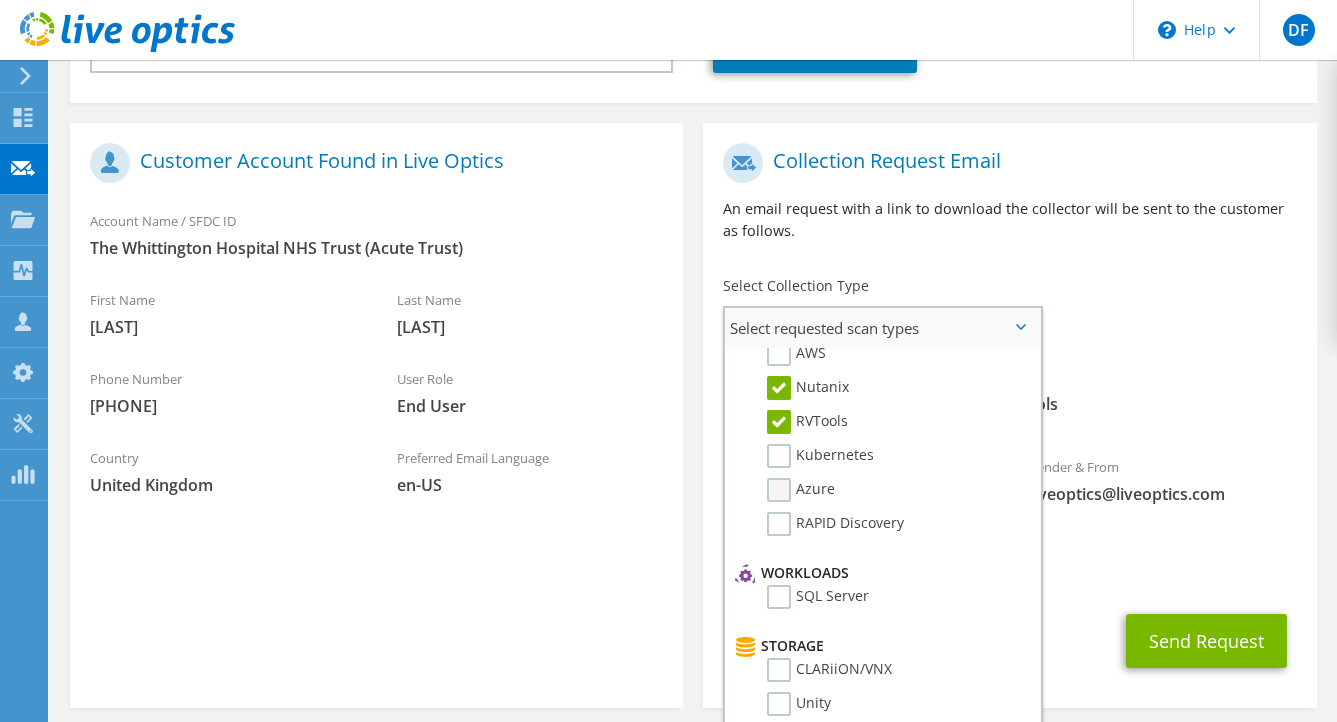 click on "Azure" at bounding box center (801, 490) 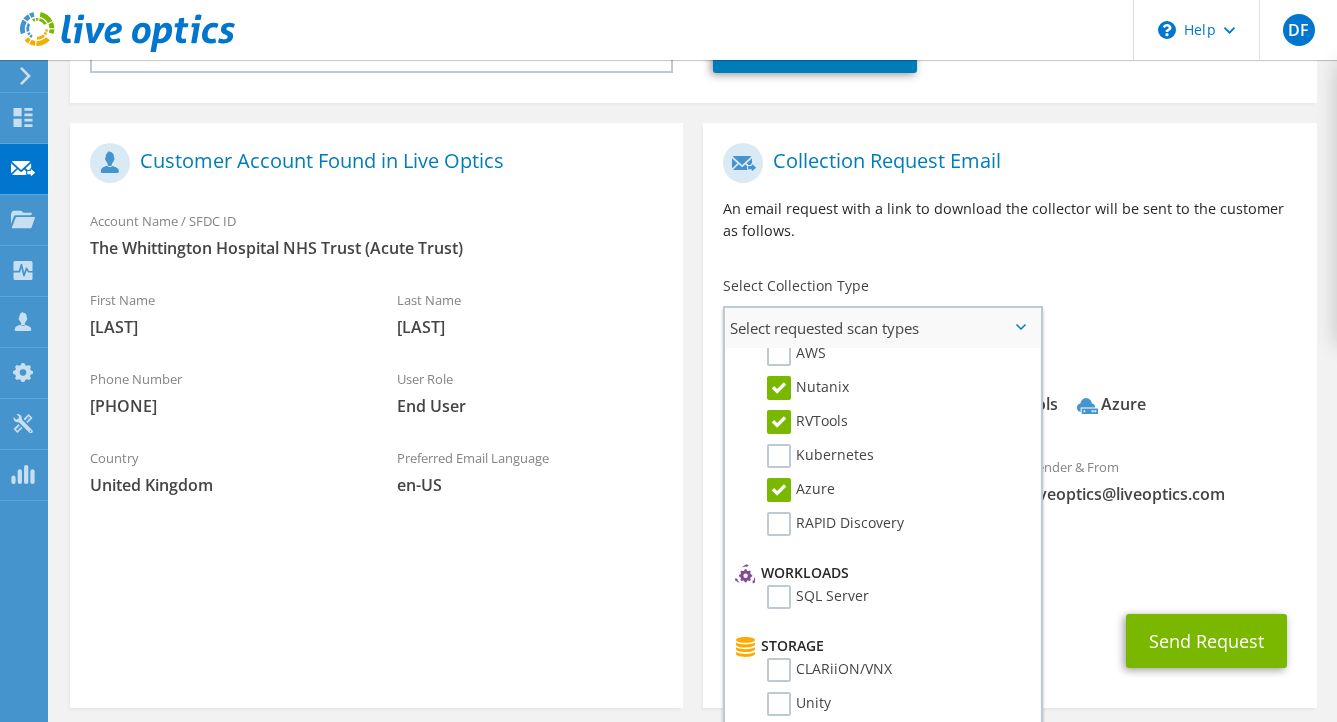 click on "Azure" at bounding box center (801, 490) 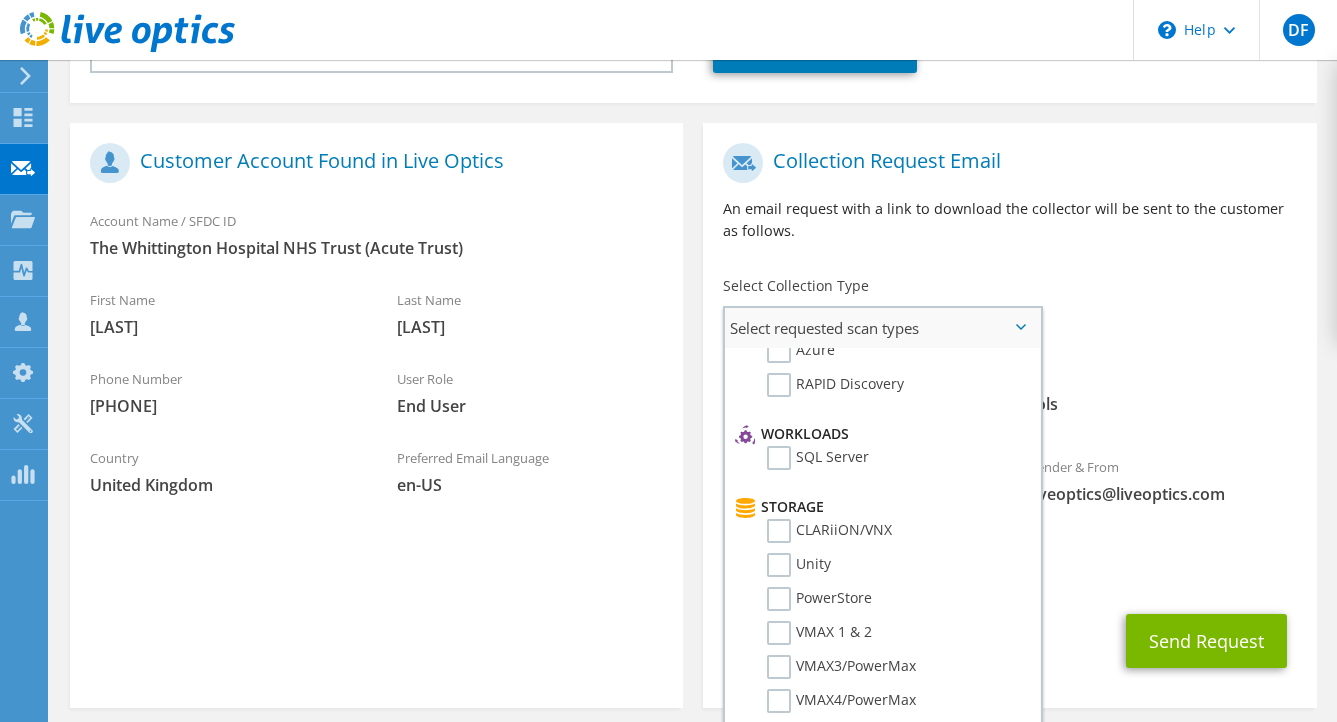 scroll, scrollTop: 208, scrollLeft: 0, axis: vertical 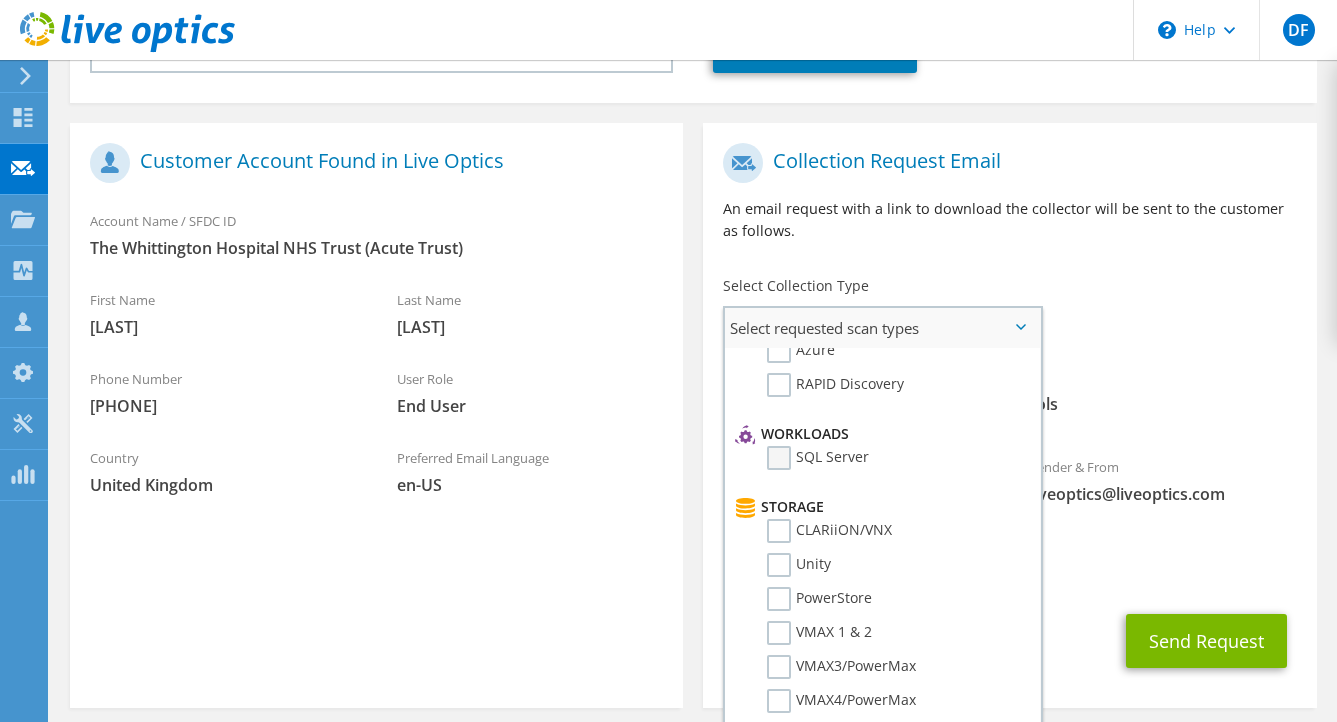 click on "SQL Server" at bounding box center [818, 458] 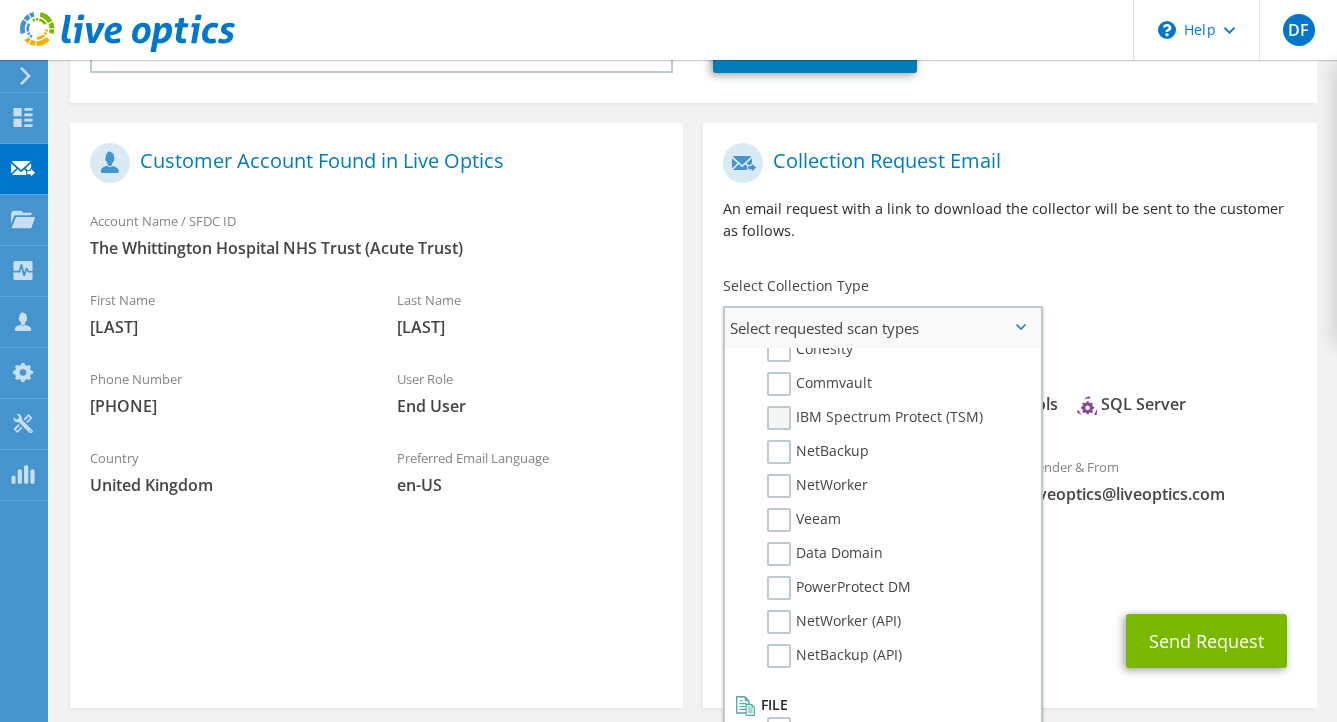 scroll, scrollTop: 951, scrollLeft: 0, axis: vertical 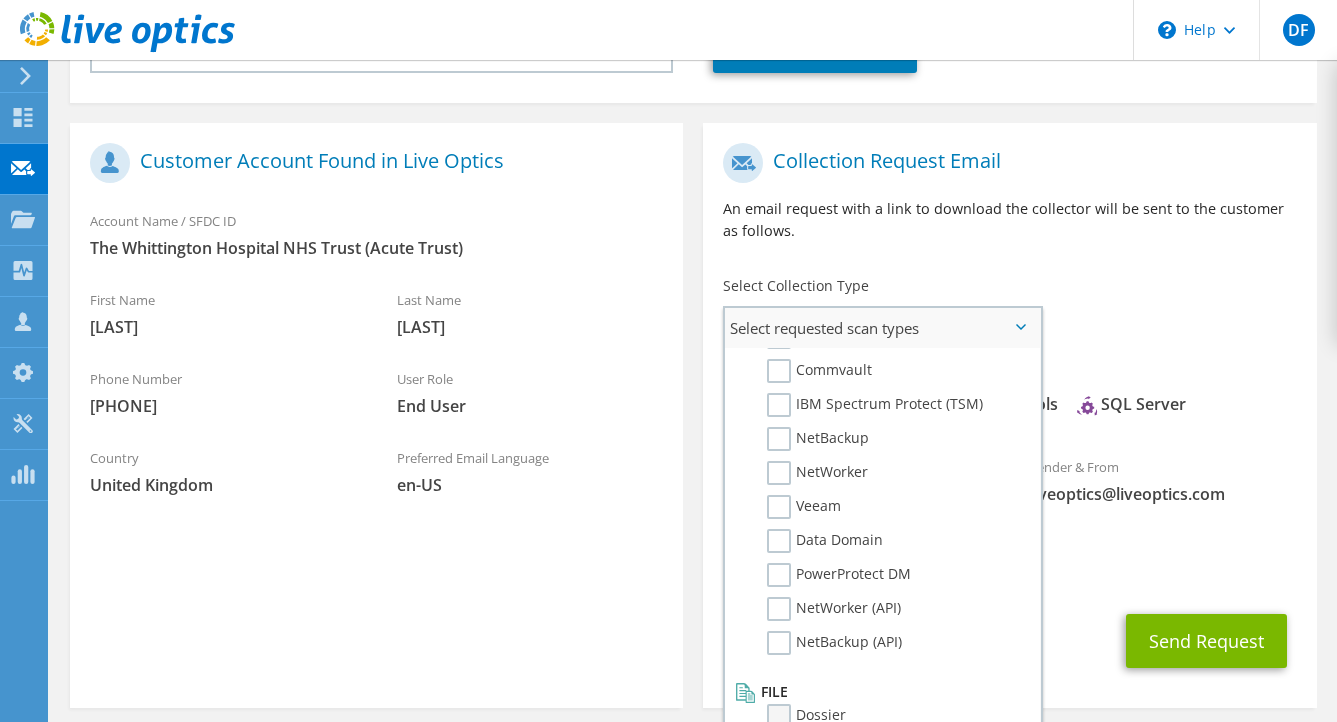 click on "Dossier" at bounding box center [806, 716] 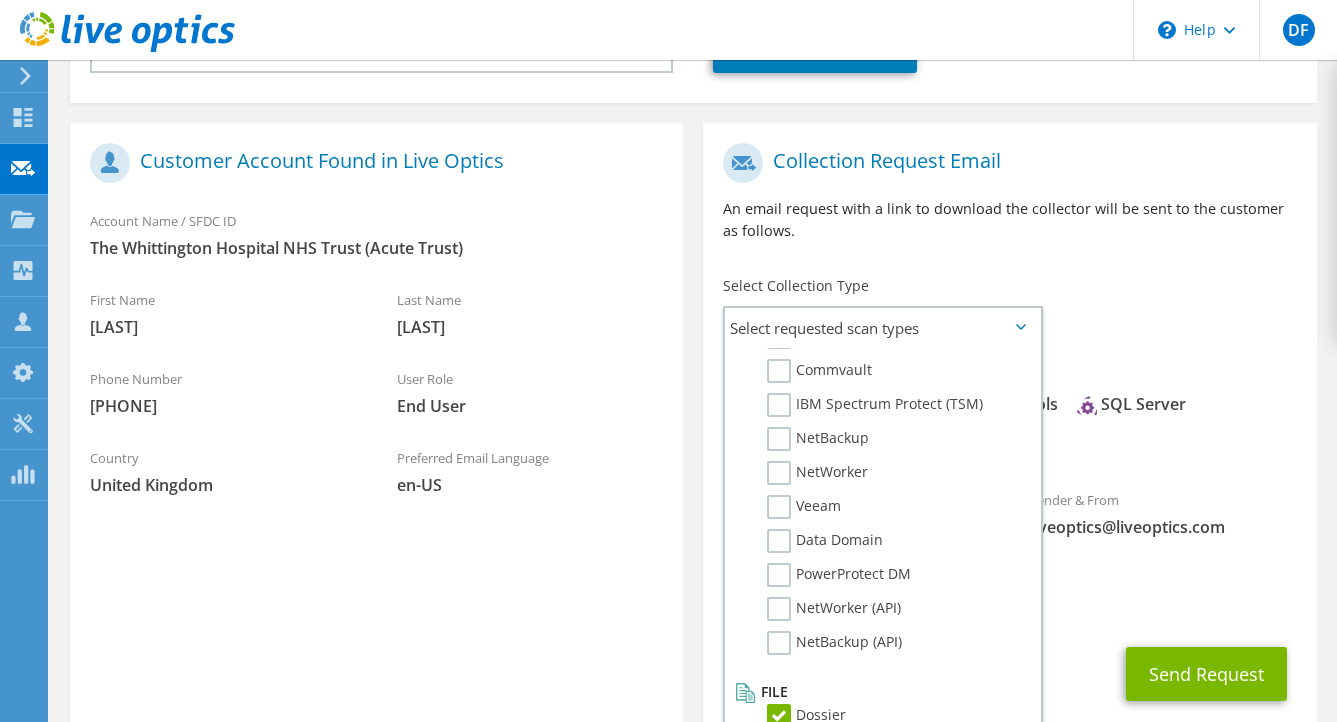 click on "CC & Reply To
darragh.foy@rubrik.com" at bounding box center (1009, 597) 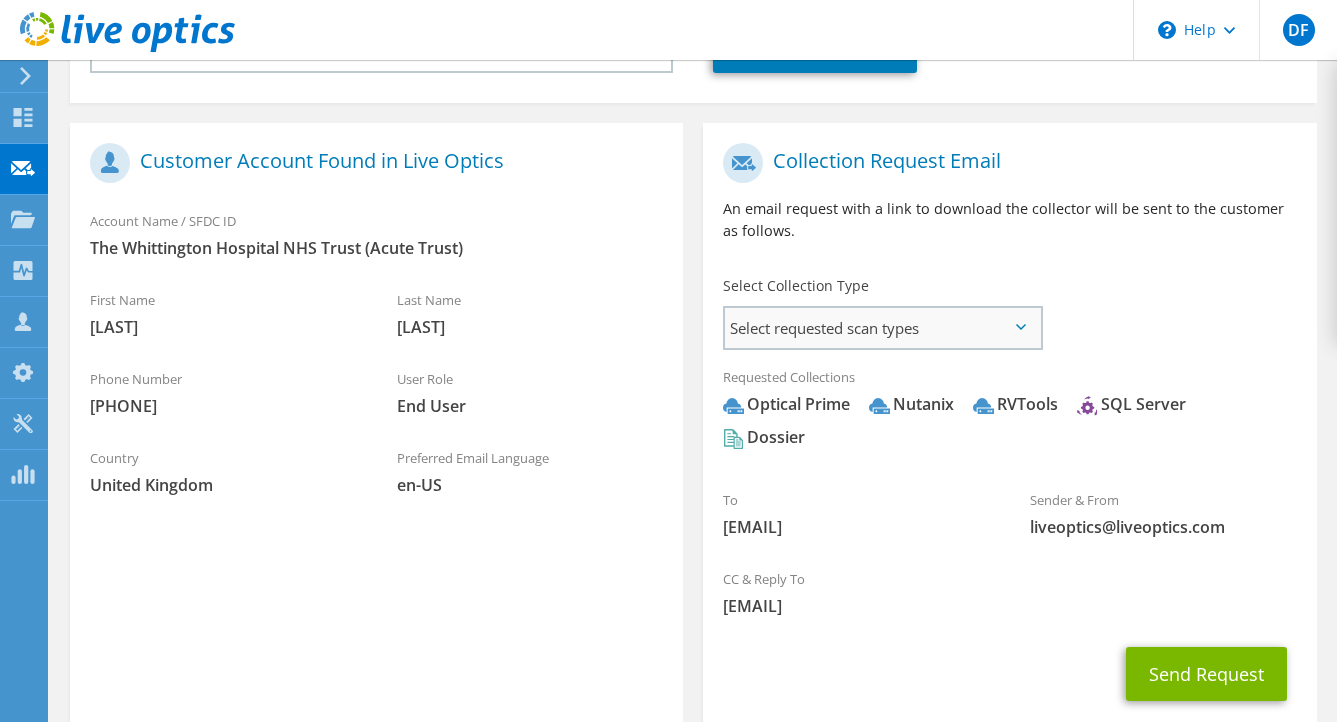 click on "Select requested scan types" at bounding box center [882, 328] 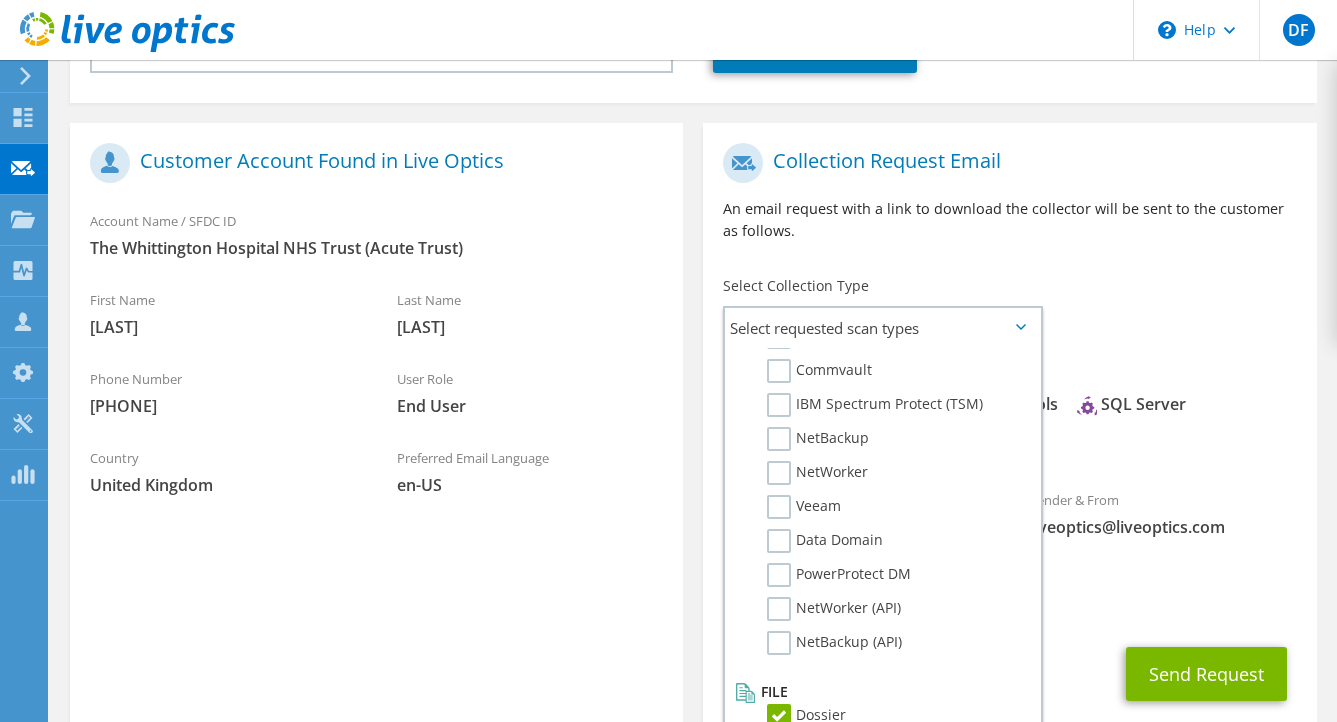 click on "To
adheem.moosun@nhs.net
Sender & From
liveoptics@liveoptics.com" at bounding box center (1009, 345) 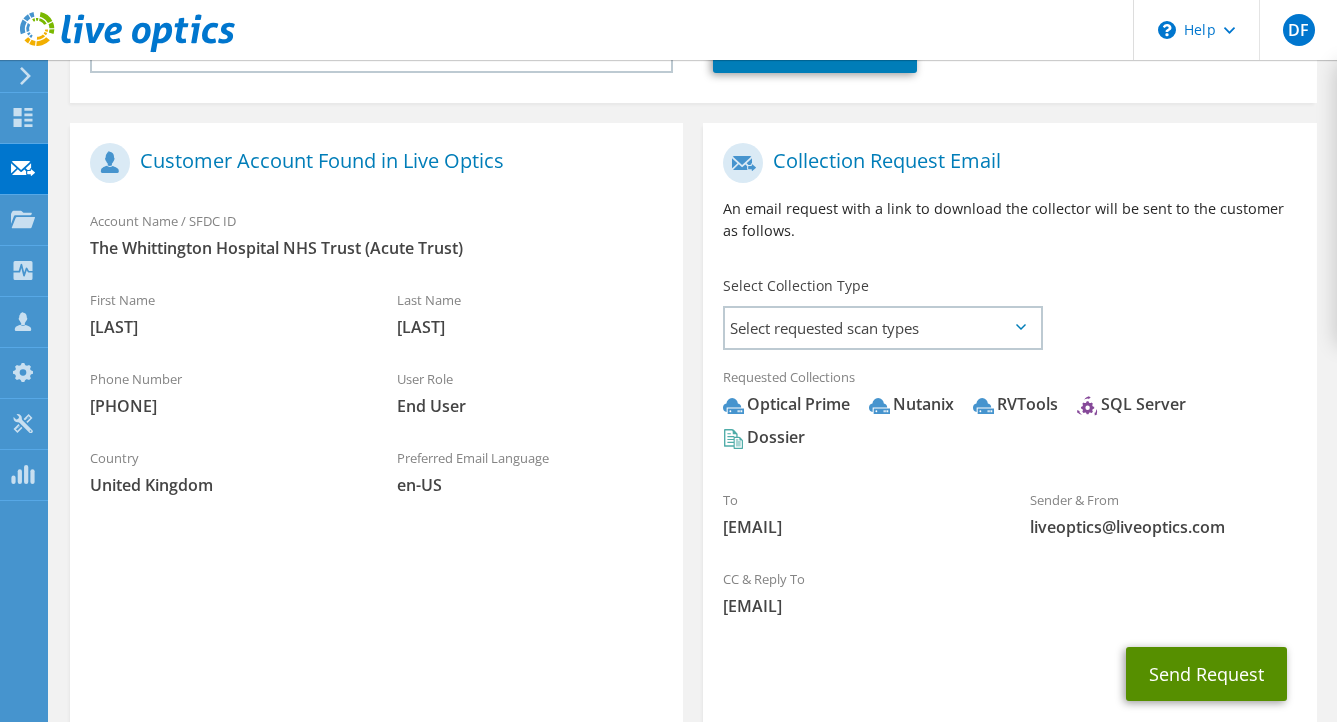 click on "Send Request" at bounding box center [1206, 674] 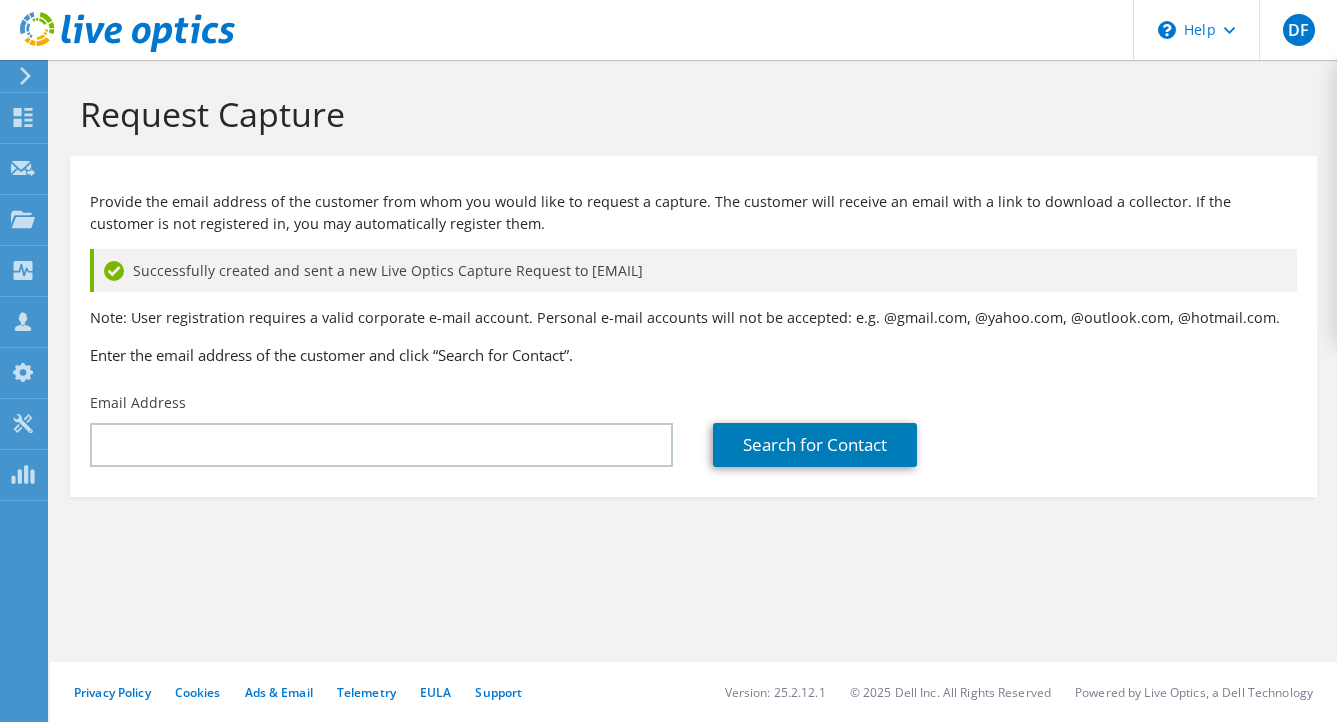 scroll, scrollTop: 0, scrollLeft: 0, axis: both 